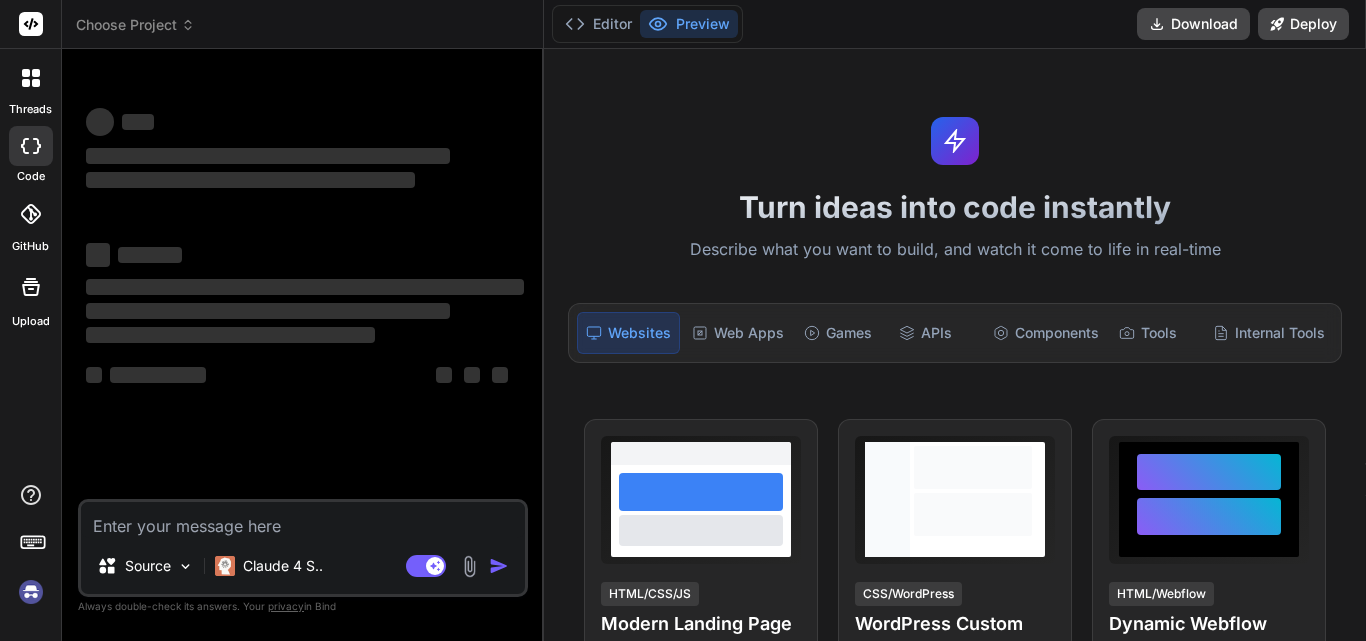 scroll, scrollTop: 0, scrollLeft: 0, axis: both 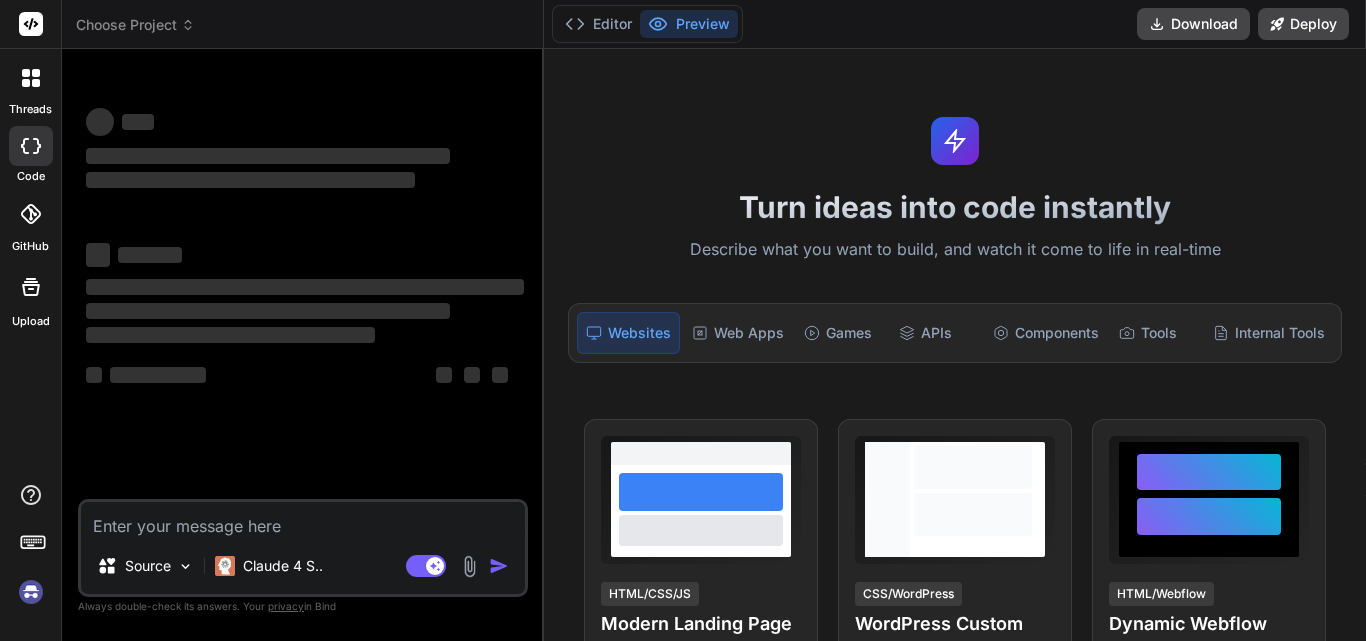 click on "Turn ideas into code instantly Describe what you want to build, and watch it come to life in real-time   Websites   Web Apps   Games   APIs   Components   Tools   Internal Tools View Prompt HTML/CSS/JS Modern Landing Page Responsive design with smooth interactions View Prompt CSS/WordPress WordPress Custom CSS Custom styles for theme enhancement View Prompt HTML/Webflow Dynamic Webflow Component Interactive components with animations What makes IDE powerful Everything you need to bring your ideas to life Create from Images Upload mockups, screenshots, or sketches and generate matching UIs instantly GitHub Integration Connect repos, talk to your codebase, and provide context to AI for better code generation Upload 50+ Formats Support for code files, PDFs, images, docs, and much more to provide rich context For Everyone Perfect for founders, builders, and developers. Use on mobile browser for on-the-go development One-Click Deploy Deploy full-stack apps to Vercel, Fly.io, or download for custom deployment" at bounding box center [955, 345] 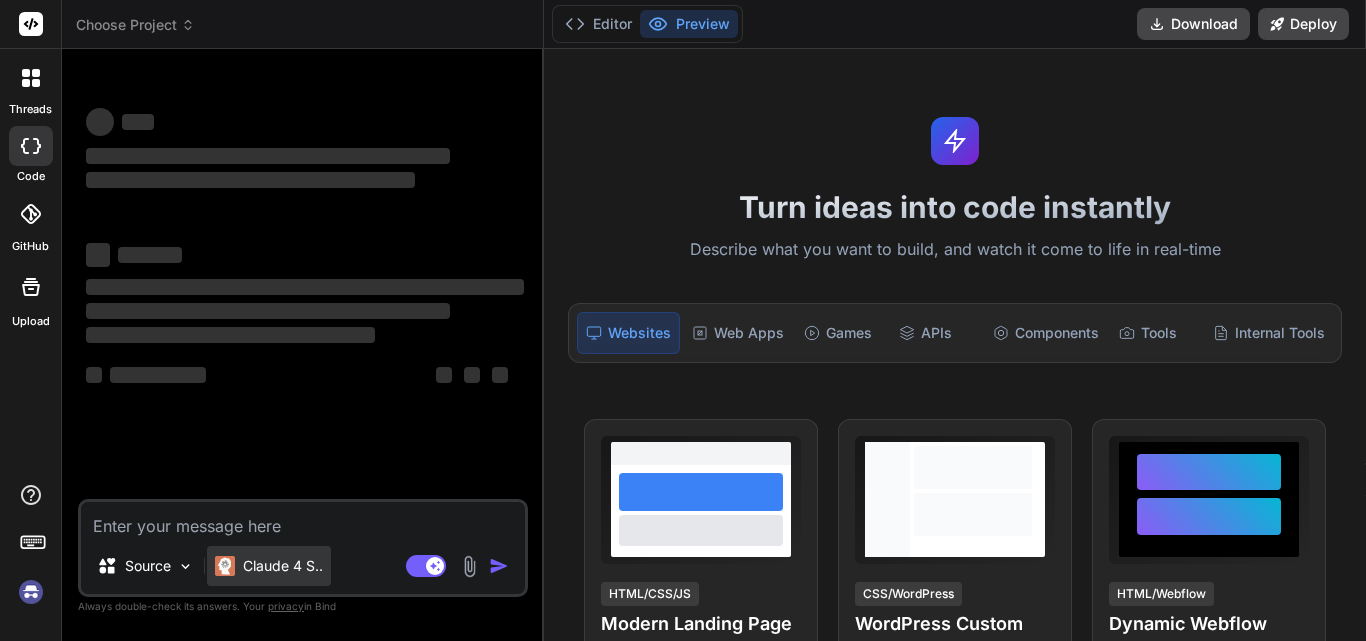 click on "Claude 4 S.." at bounding box center (269, 566) 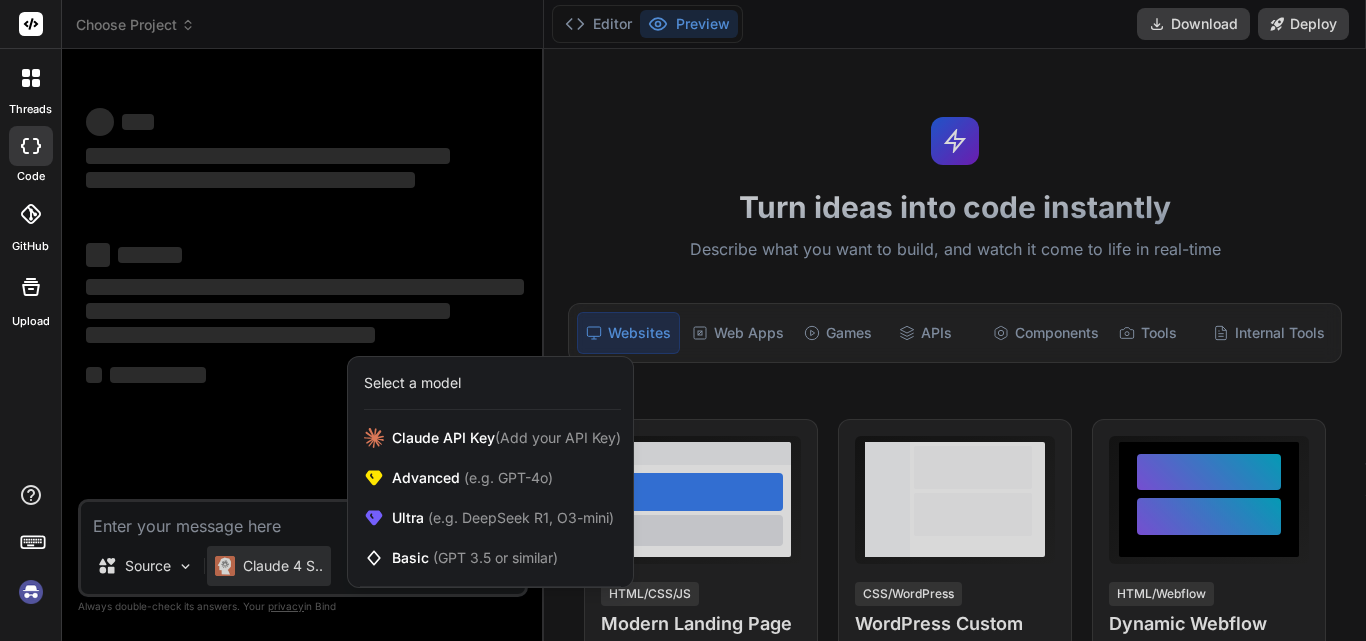 click at bounding box center [683, 320] 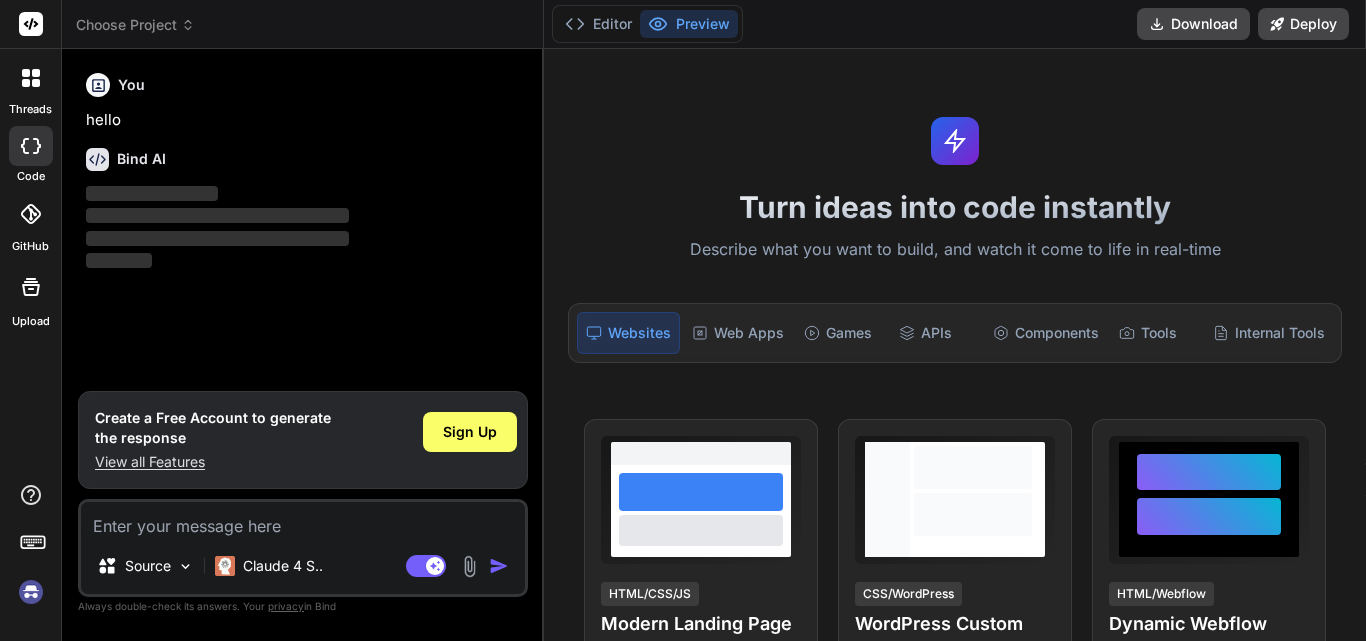 type on "x" 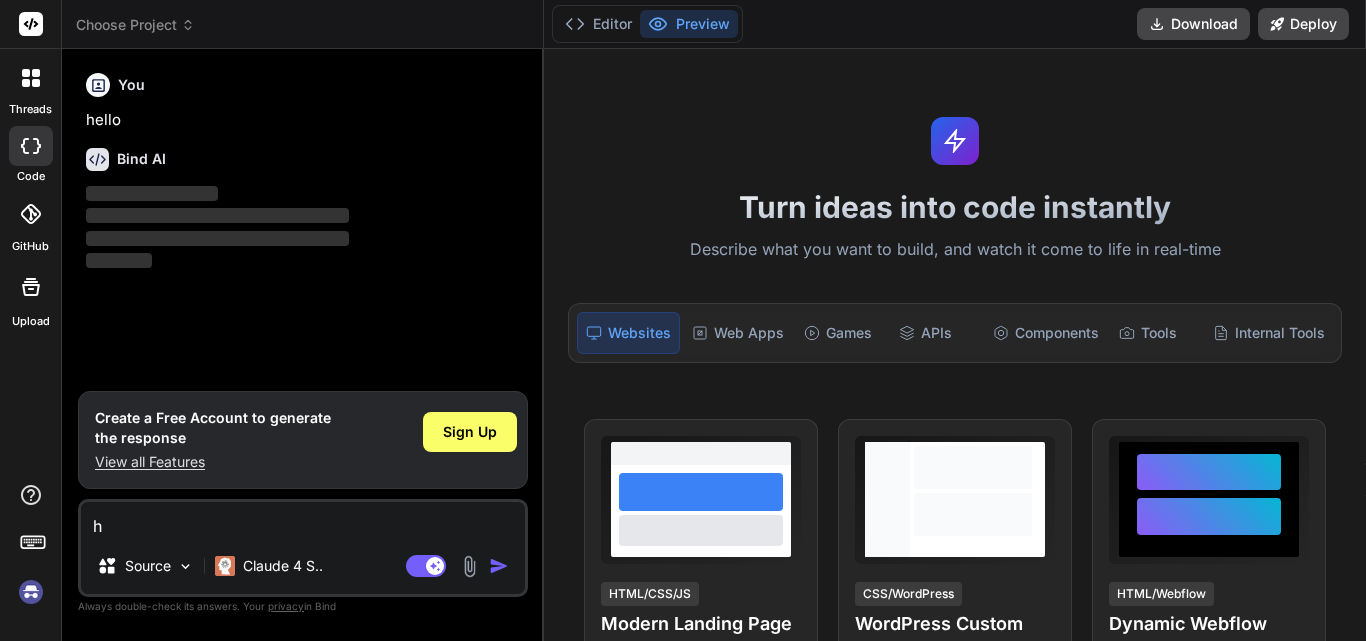 type on "hi" 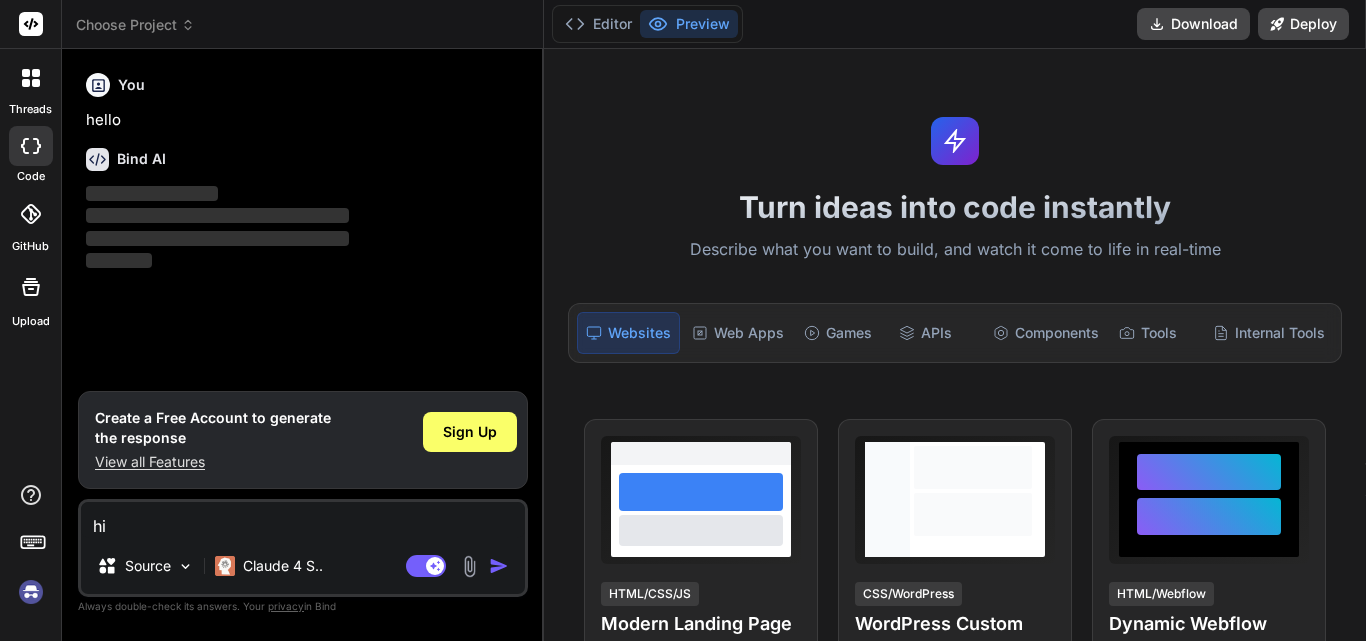 type on "hi" 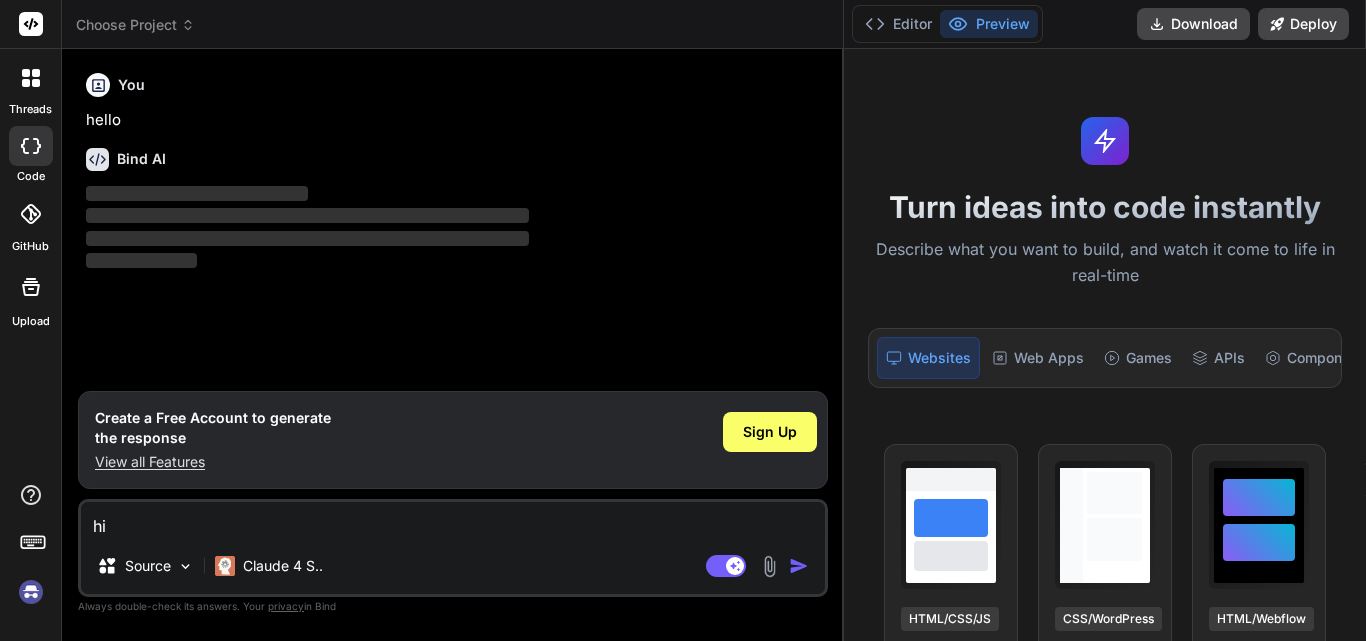 drag, startPoint x: 544, startPoint y: 192, endPoint x: 1365, endPoint y: 256, distance: 823.4907 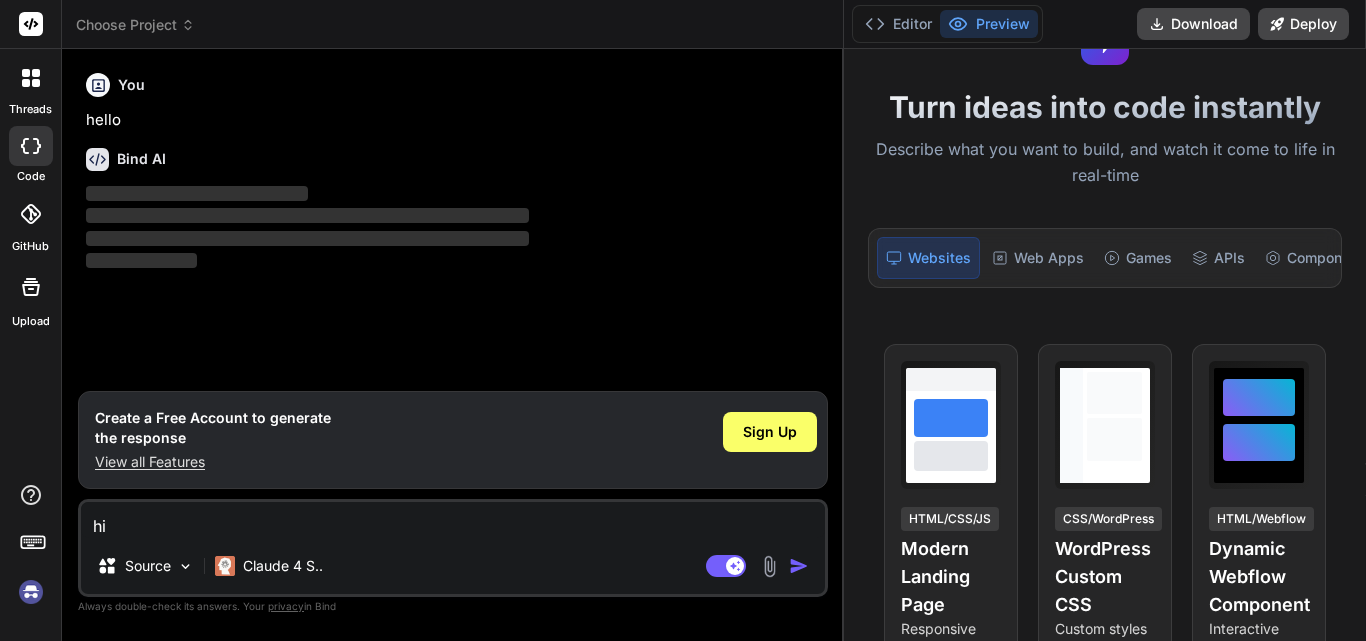 scroll, scrollTop: 0, scrollLeft: 0, axis: both 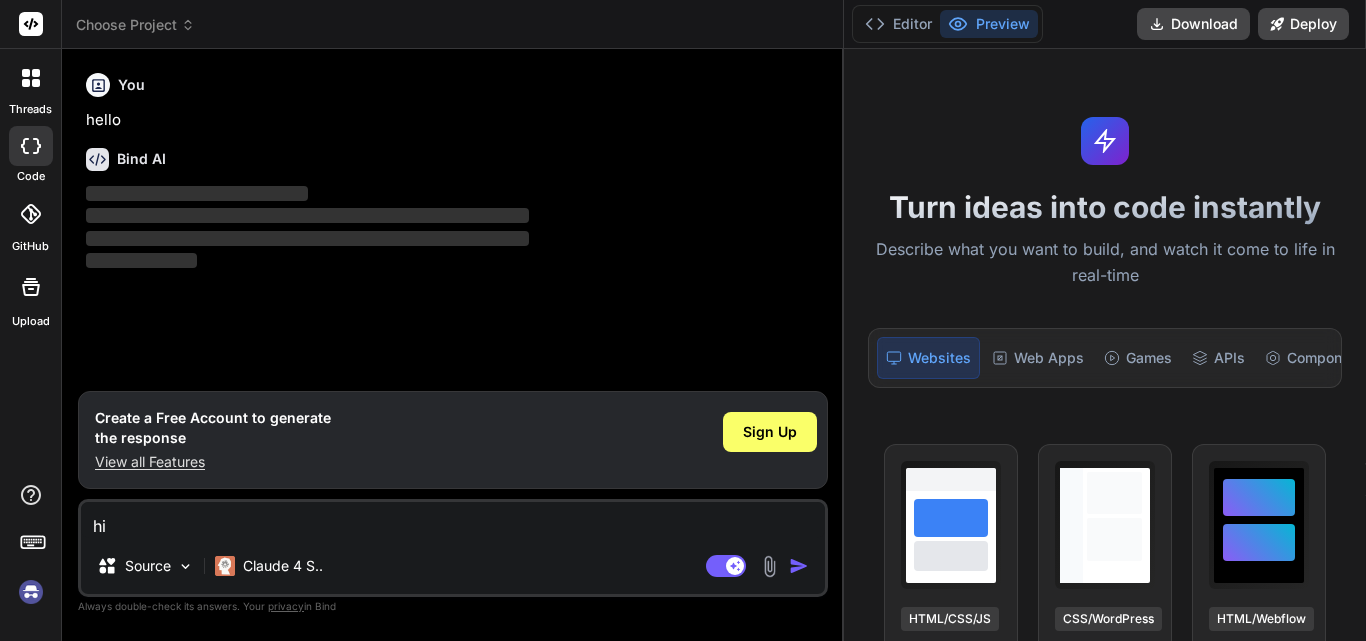 click on "hi" at bounding box center [453, 520] 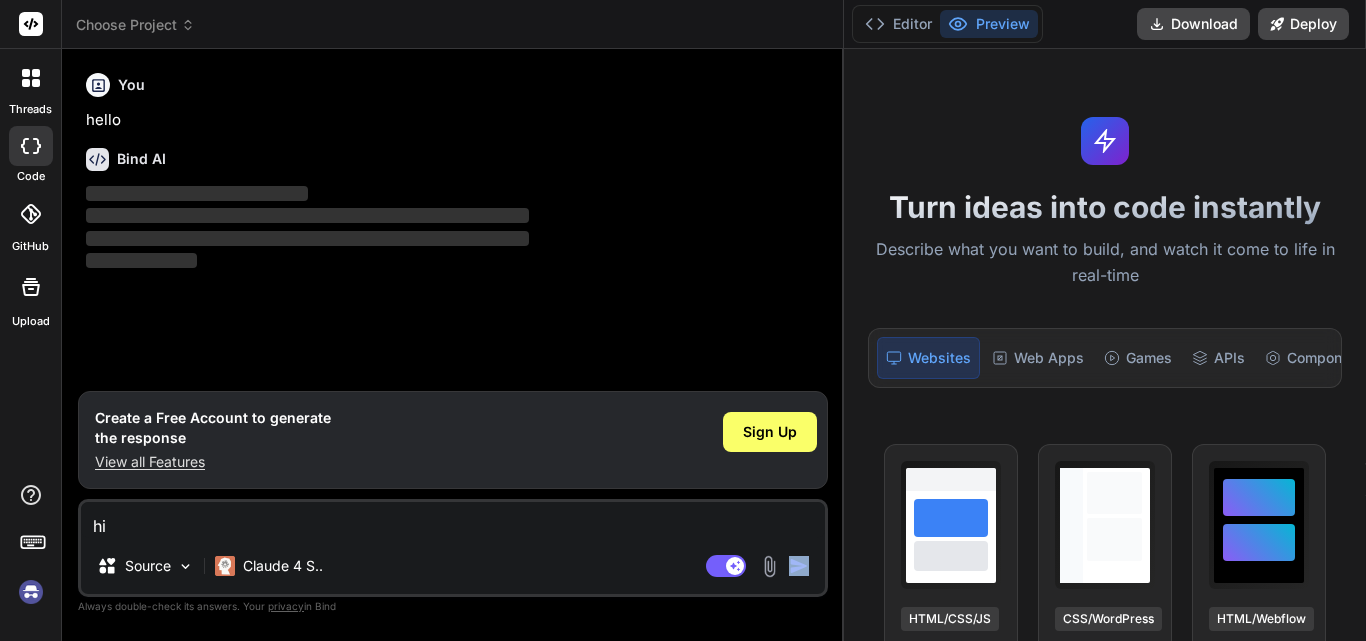 click on "Agent Mode. When this toggle is activated, AI automatically makes decisions, reasons, creates files, and runs terminal commands. Almost full autopilot." at bounding box center [759, 566] 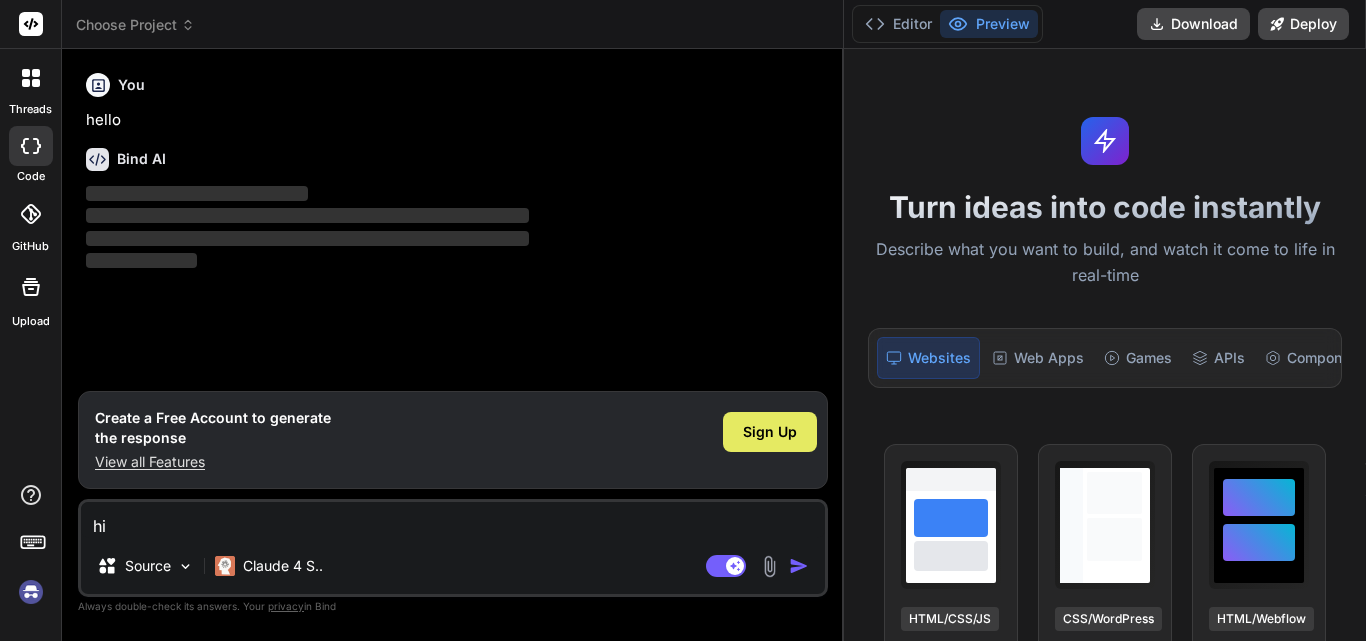 click on "Sign Up" at bounding box center (770, 432) 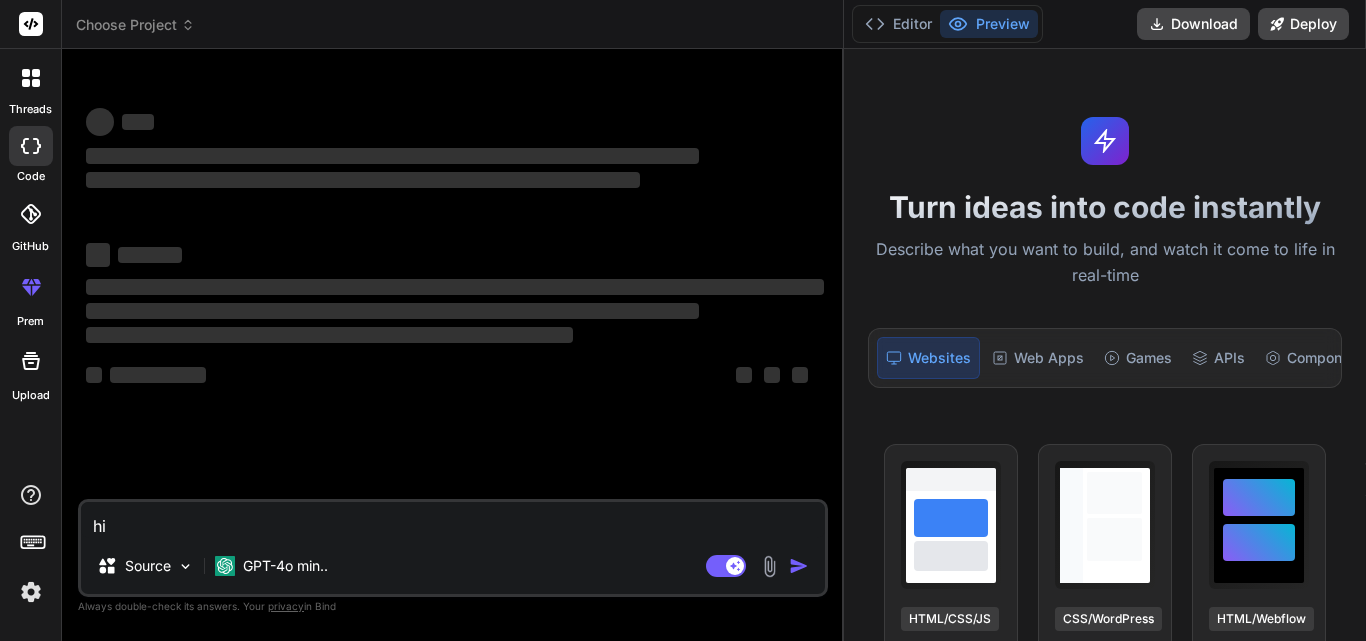 scroll, scrollTop: 38, scrollLeft: 0, axis: vertical 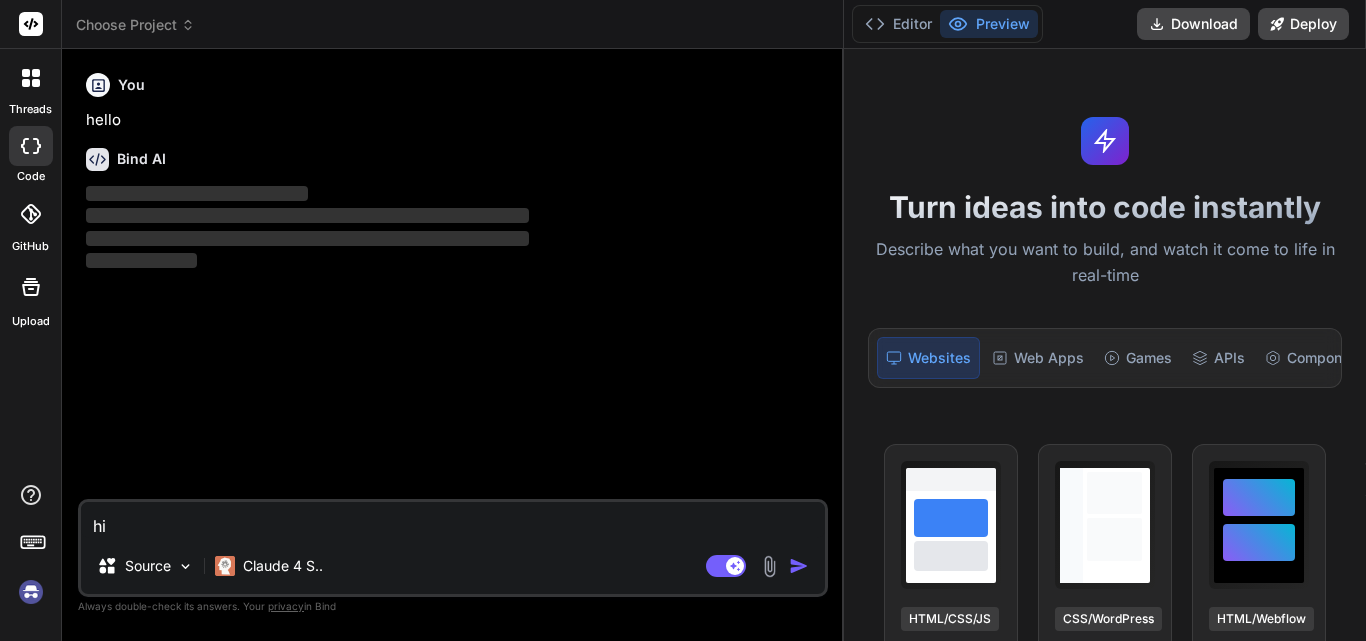 click on "‌" at bounding box center [455, 261] 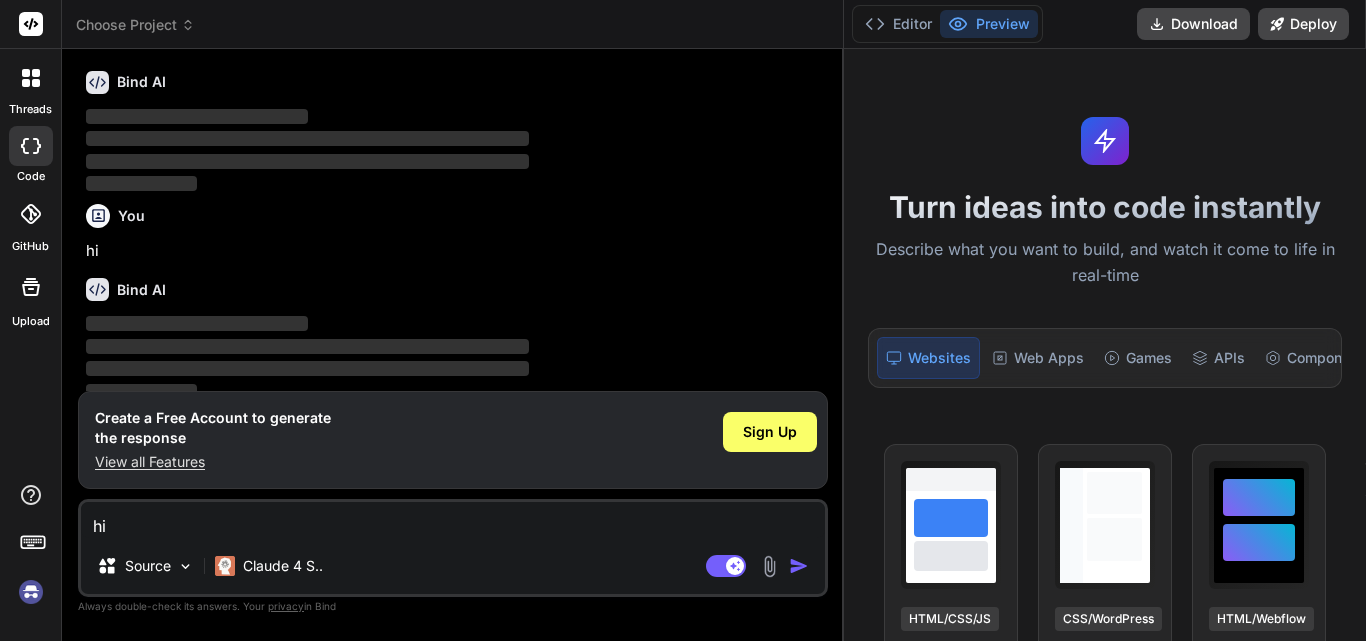 scroll, scrollTop: 89, scrollLeft: 0, axis: vertical 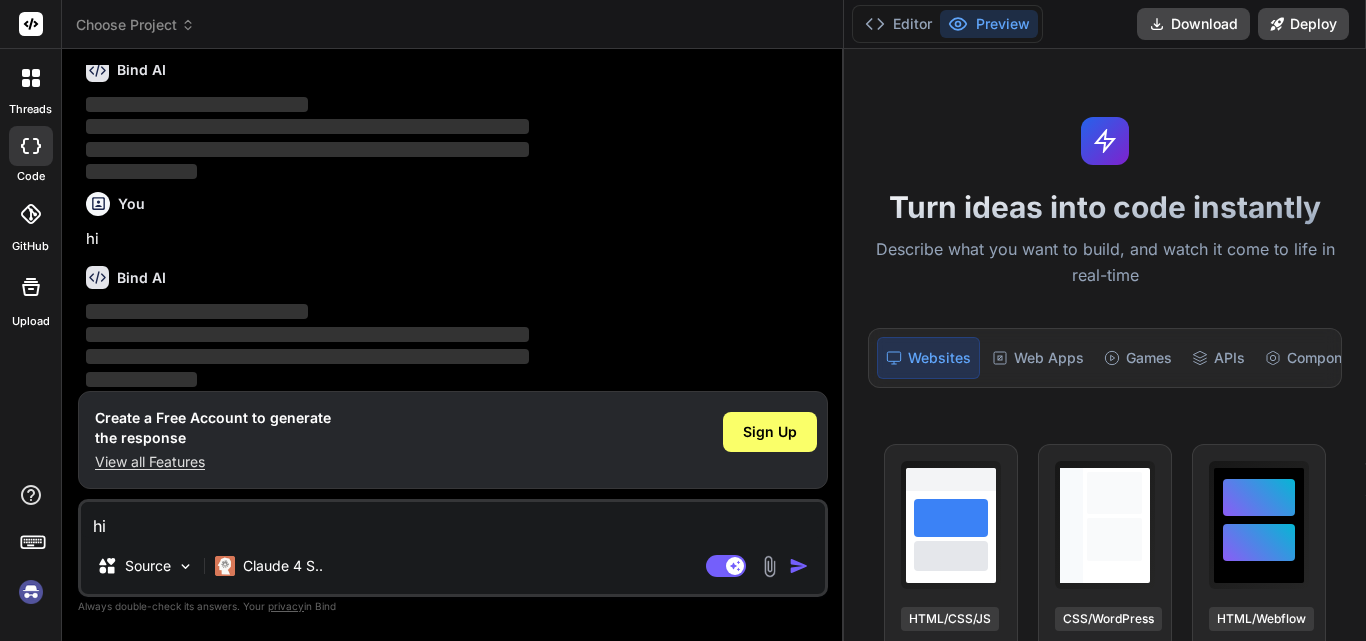 click on "You" at bounding box center (455, 204) 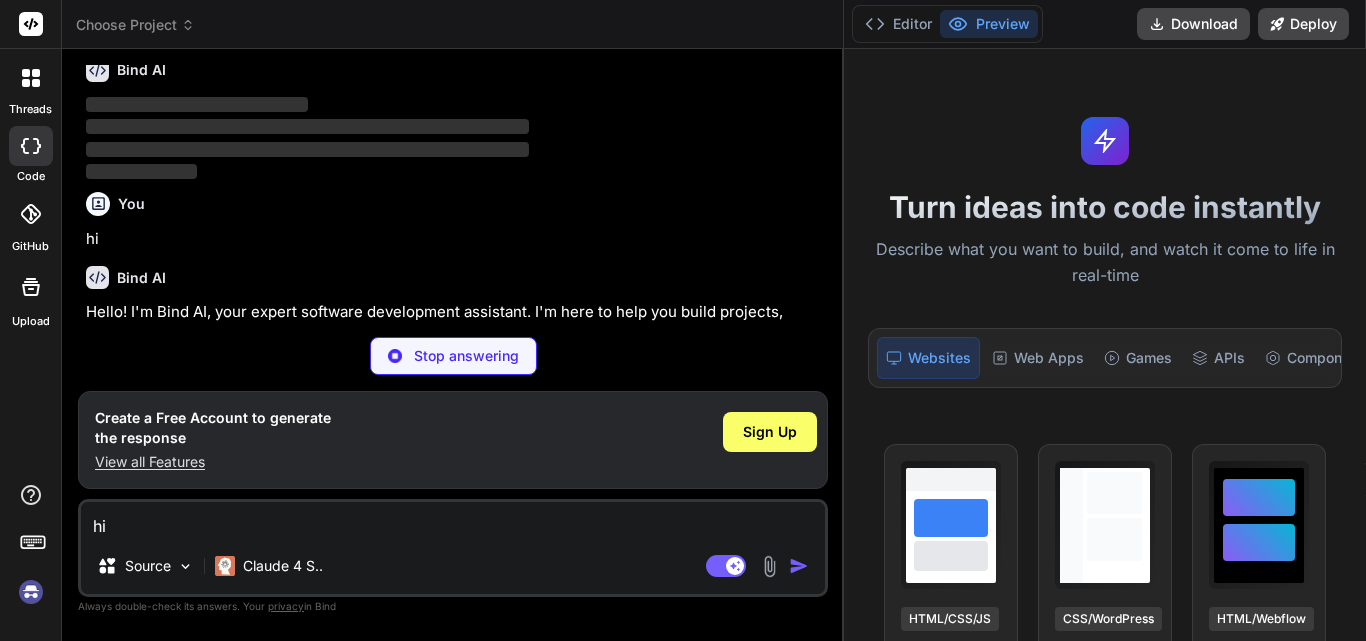 drag, startPoint x: 843, startPoint y: 104, endPoint x: 1365, endPoint y: 166, distance: 525.66907 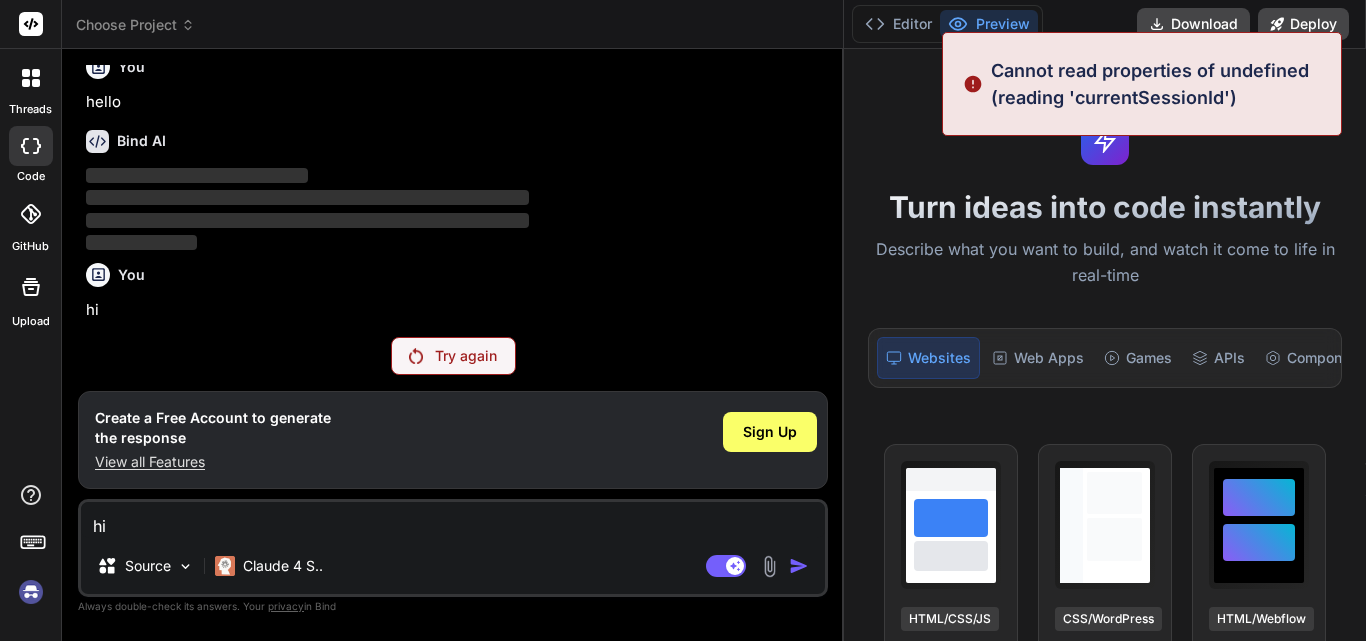 scroll, scrollTop: 0, scrollLeft: 0, axis: both 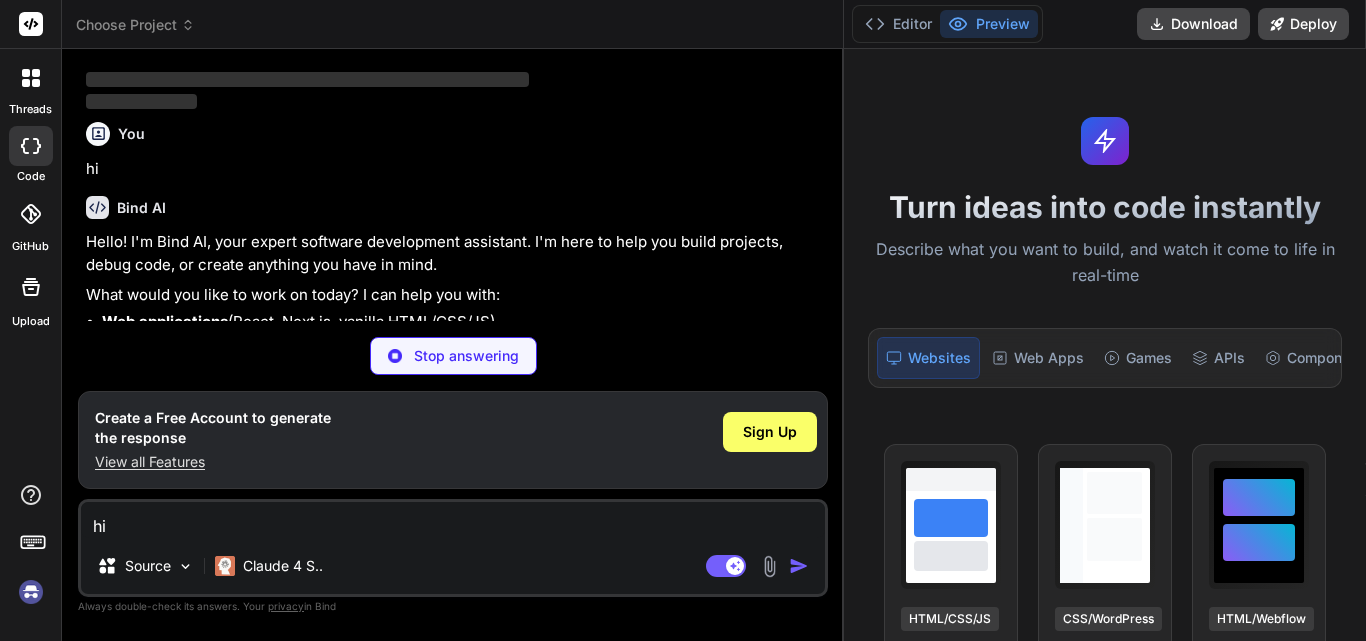 type on "x" 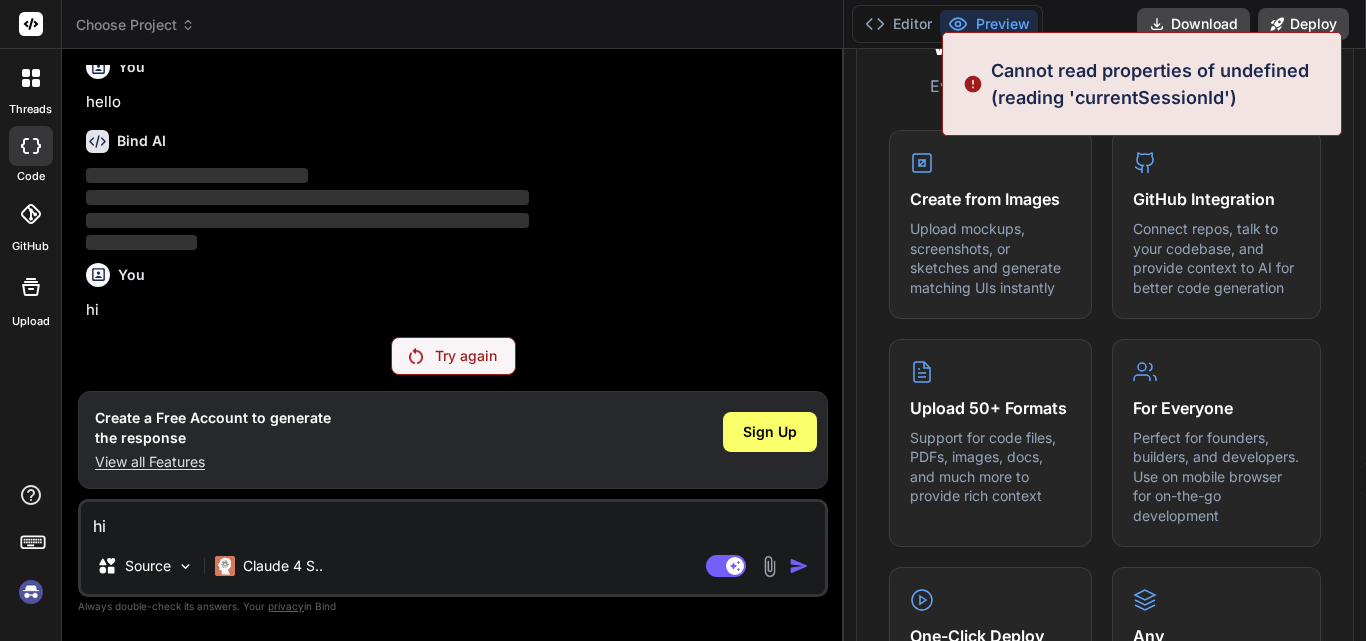 scroll, scrollTop: 900, scrollLeft: 0, axis: vertical 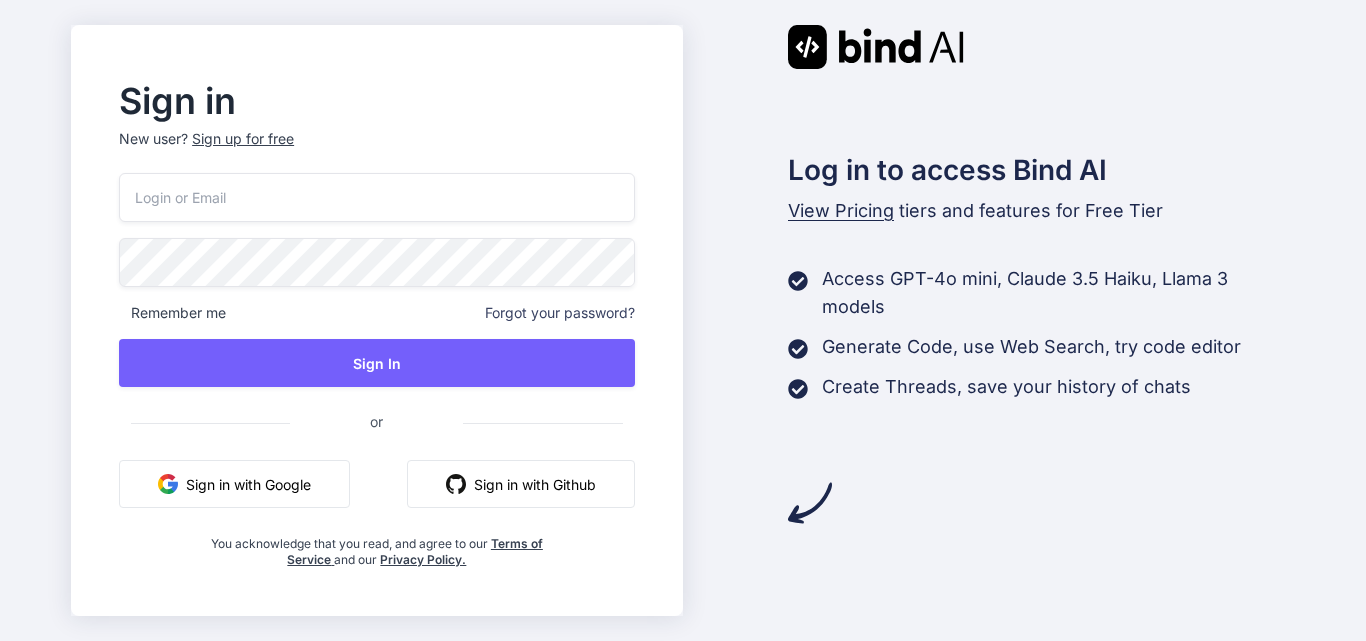 click at bounding box center [376, 197] 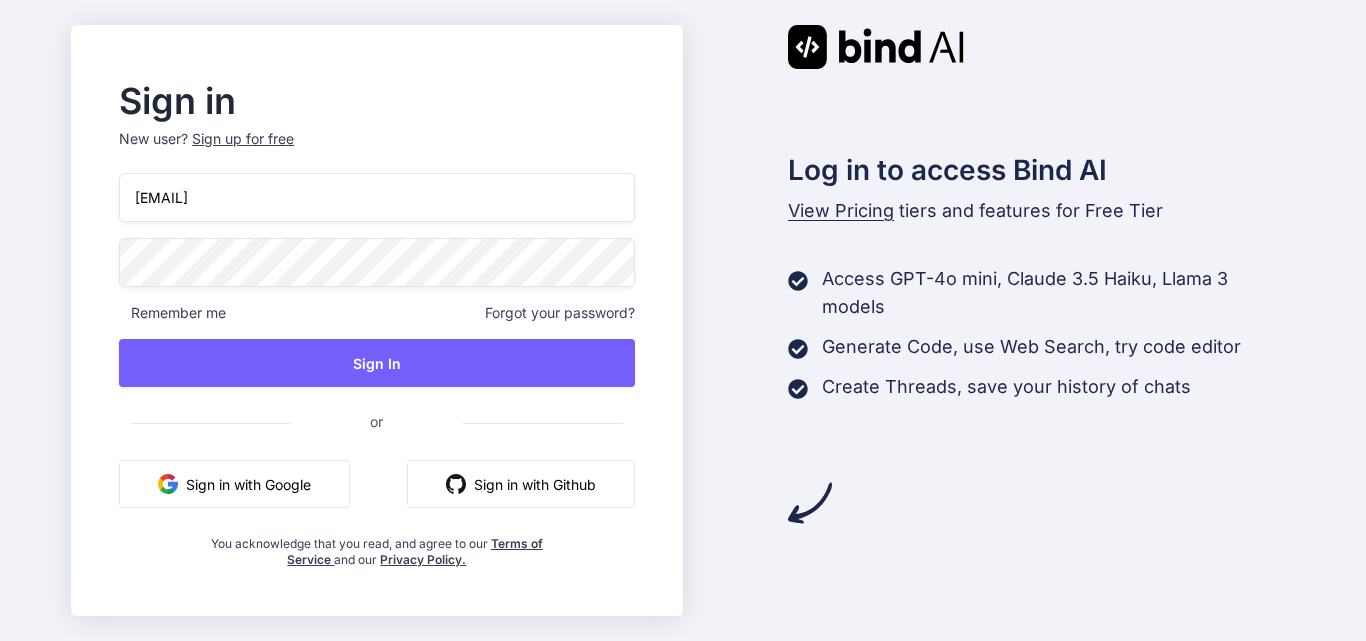 click on "[EMAIL]" at bounding box center (376, 197) 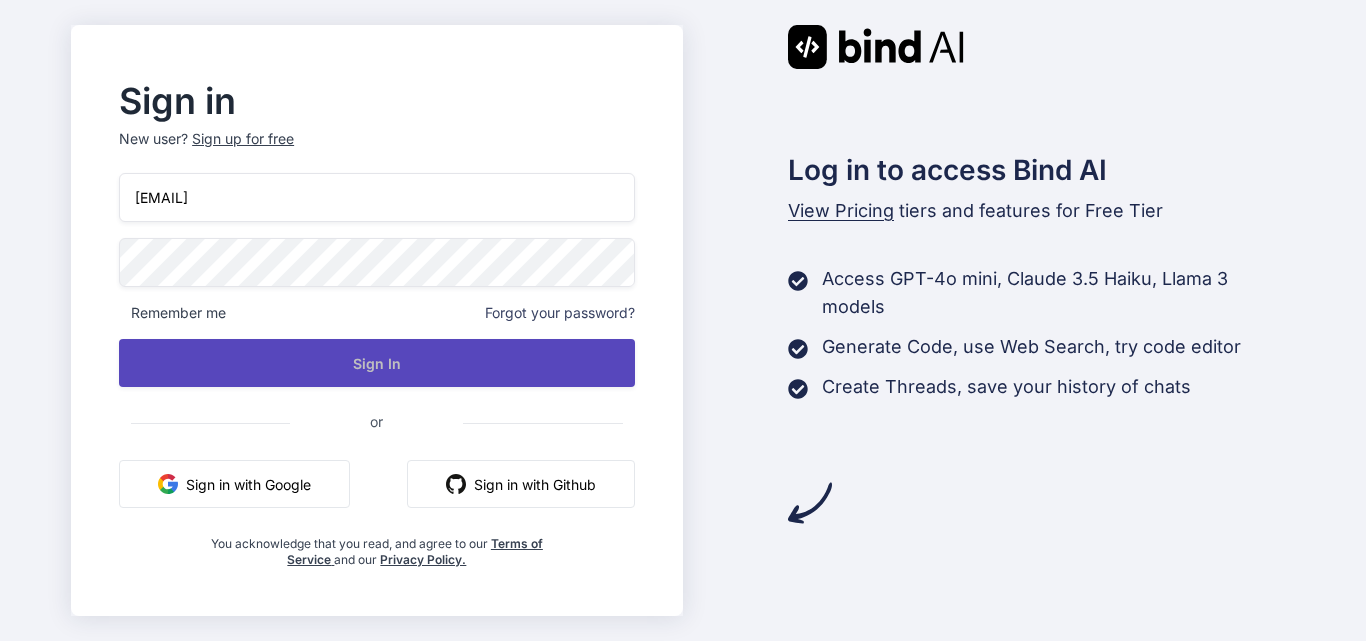 click on "Sign In" at bounding box center (376, 363) 